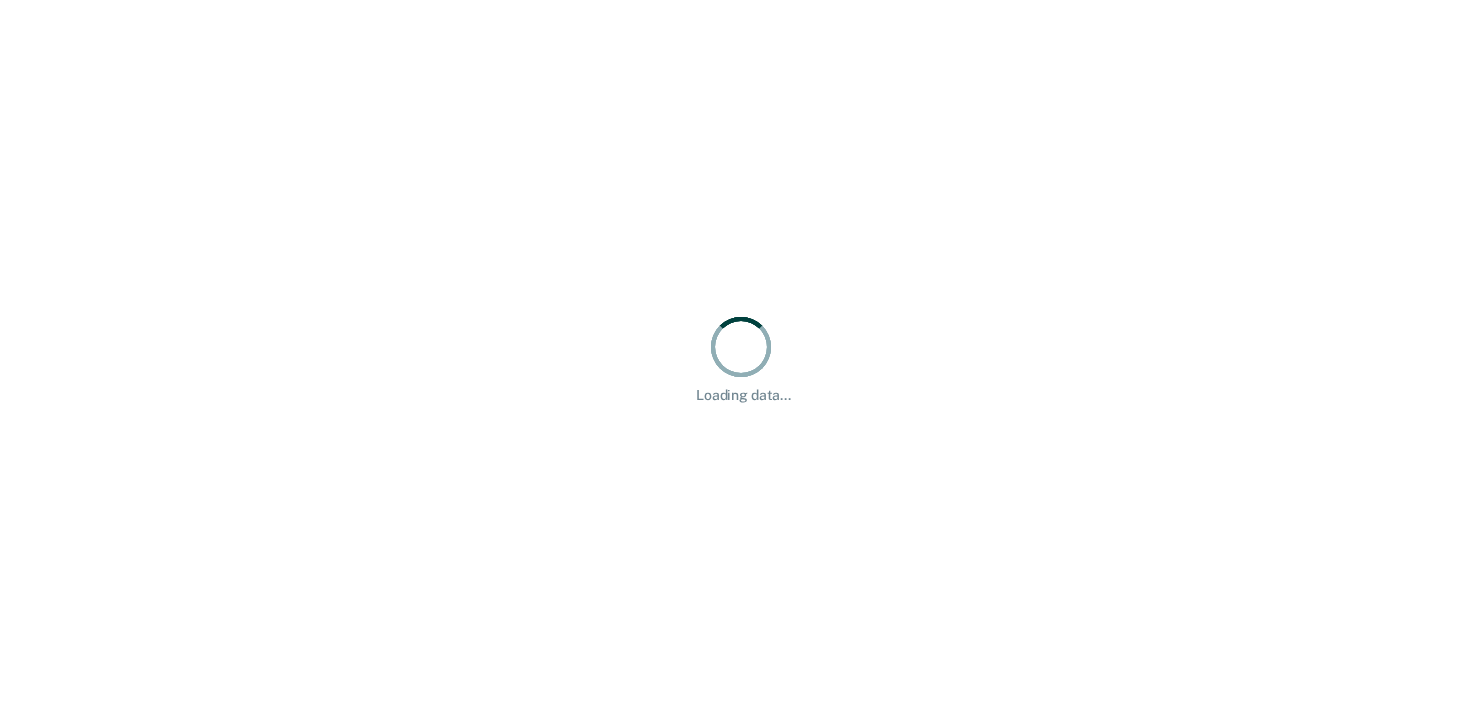 scroll, scrollTop: 0, scrollLeft: 0, axis: both 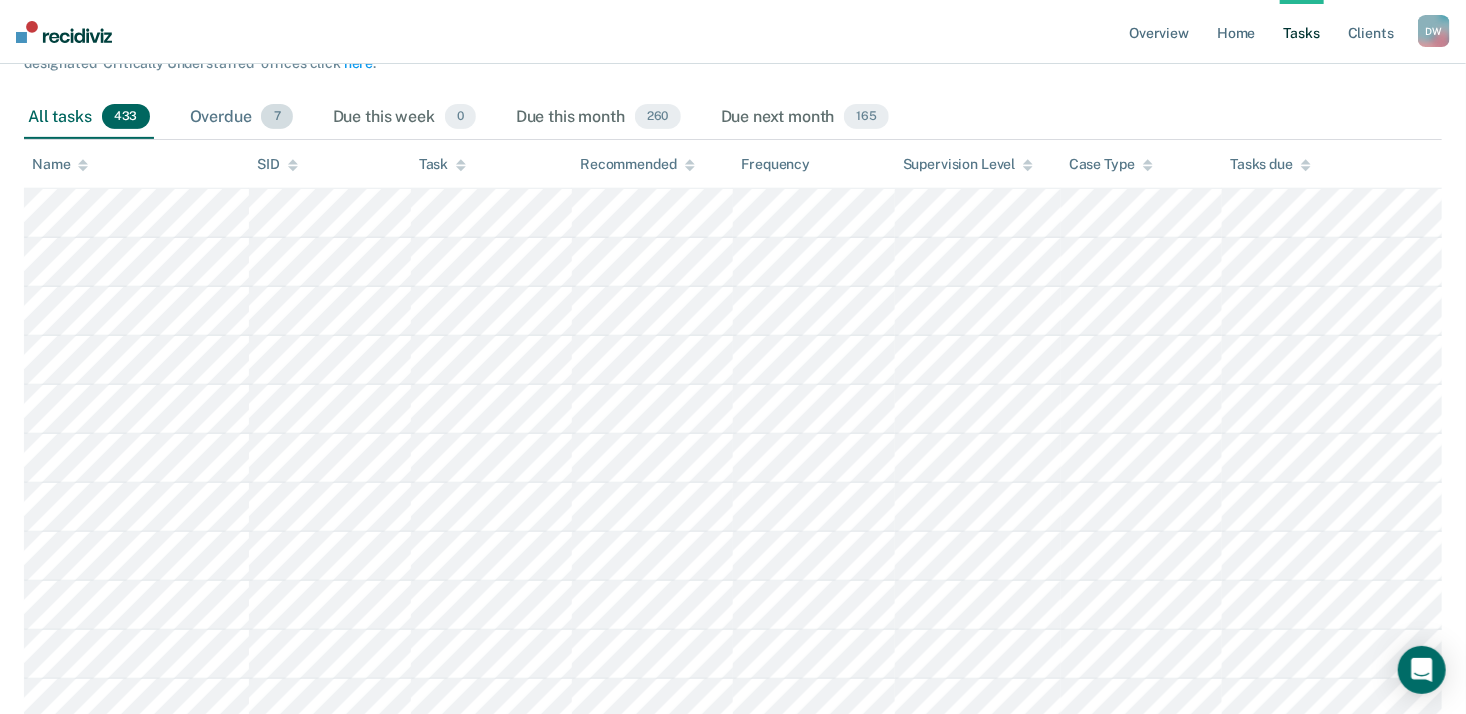 click on "Overdue 7" at bounding box center [241, 118] 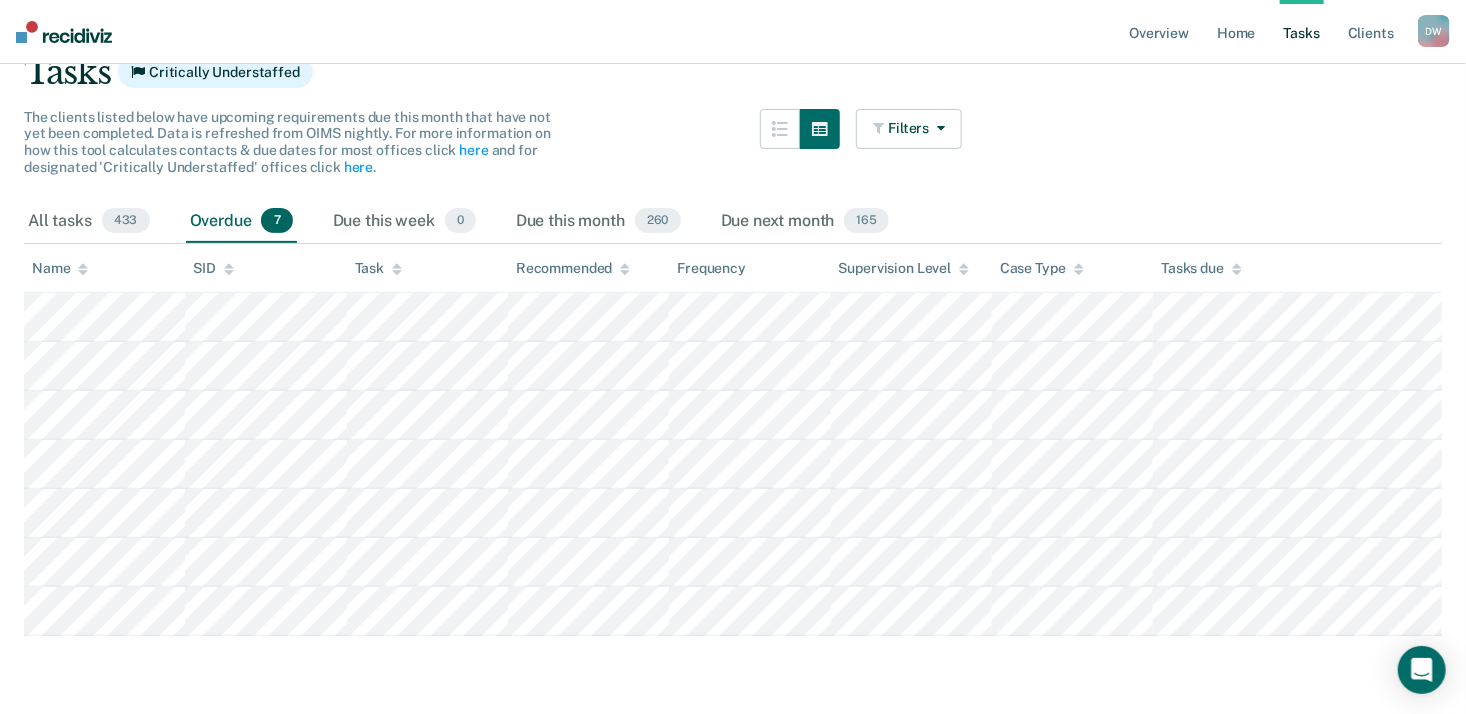 scroll, scrollTop: 0, scrollLeft: 0, axis: both 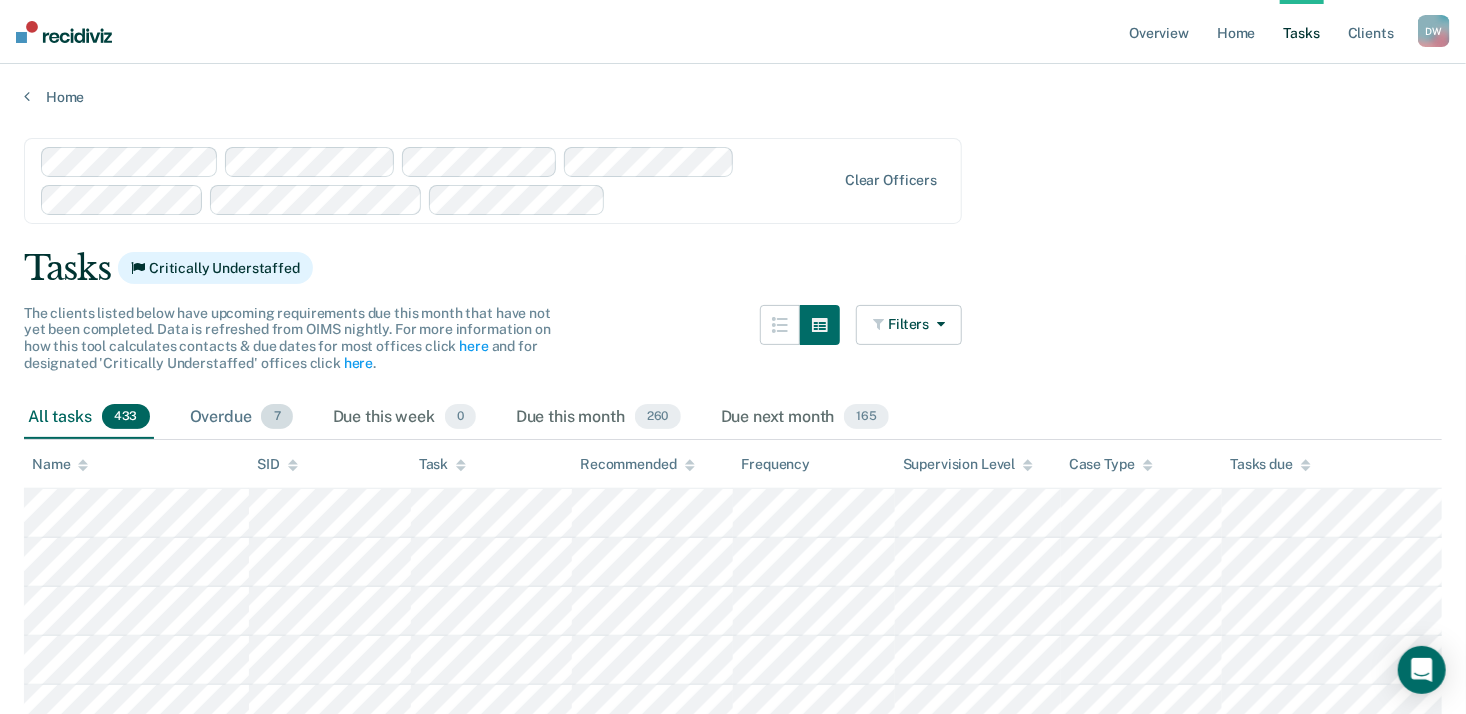 click on "Overdue 7" at bounding box center [241, 418] 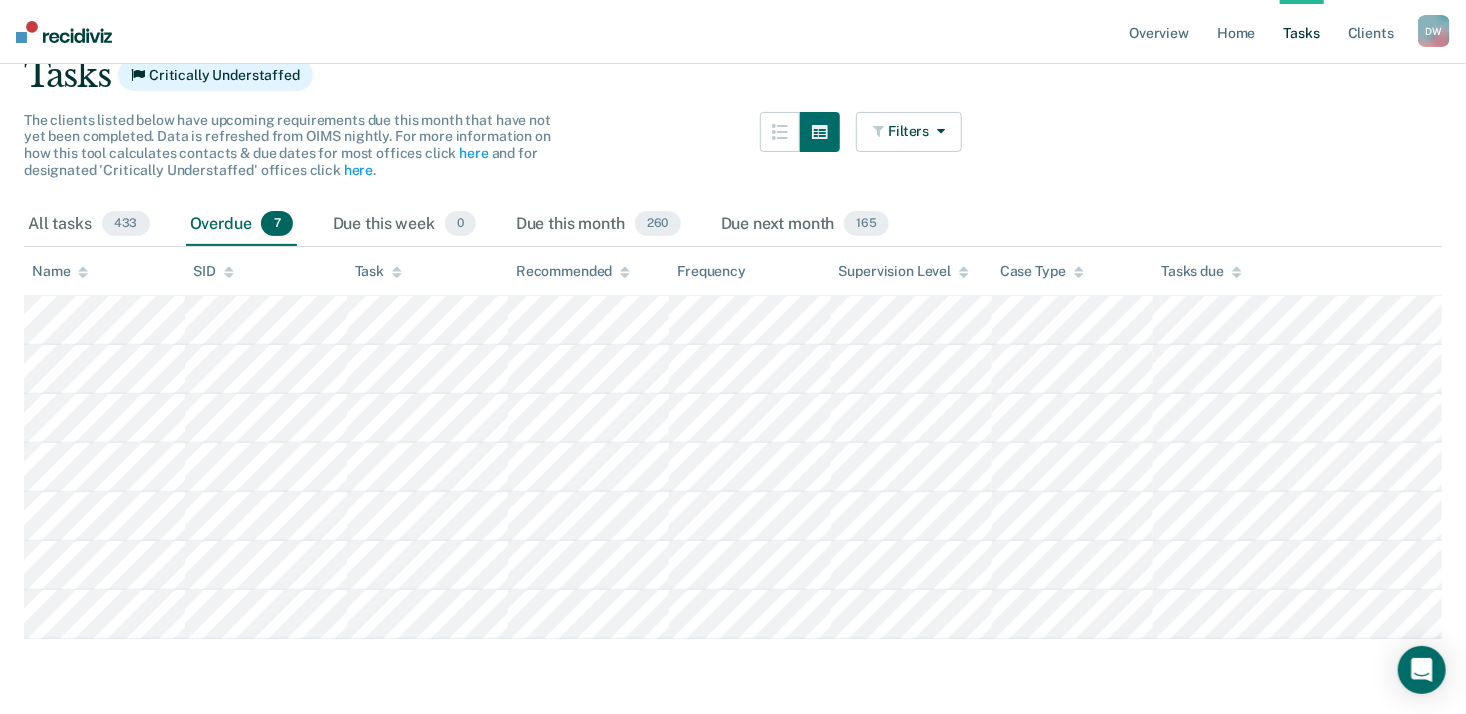 scroll, scrollTop: 196, scrollLeft: 0, axis: vertical 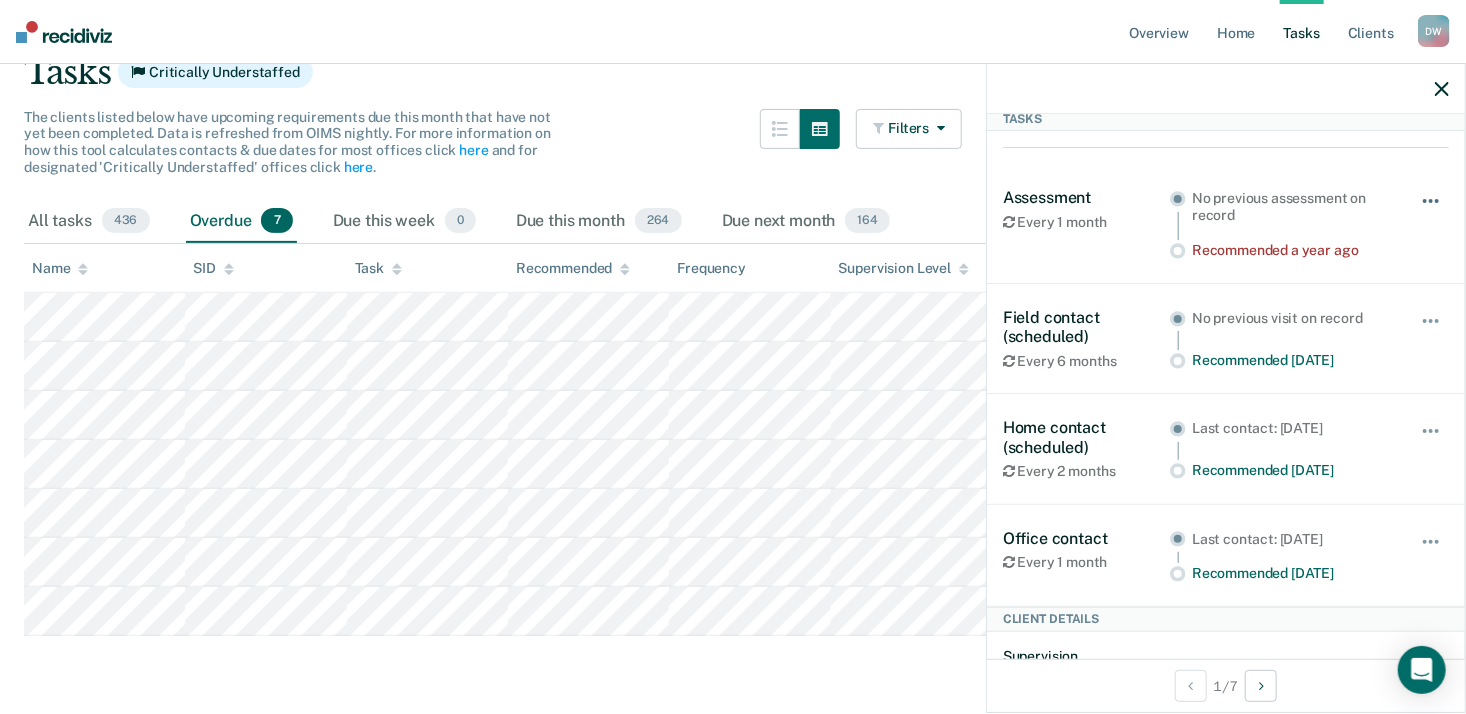 click at bounding box center (1432, 211) 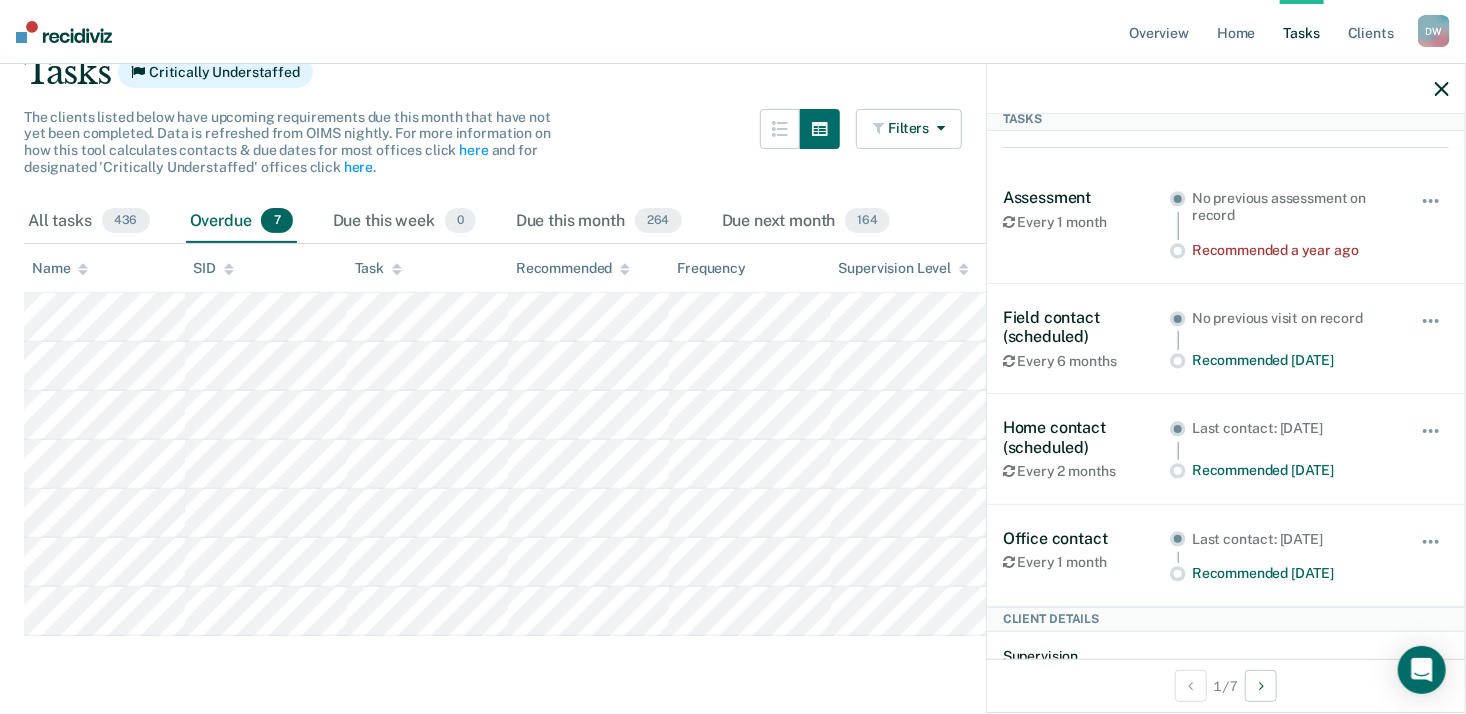 click on "Assessment   Every 1 month No previous assessment on record Recommended a year ago Hide from tasks list for... 7  days 30  days 90  days" at bounding box center [1226, 223] 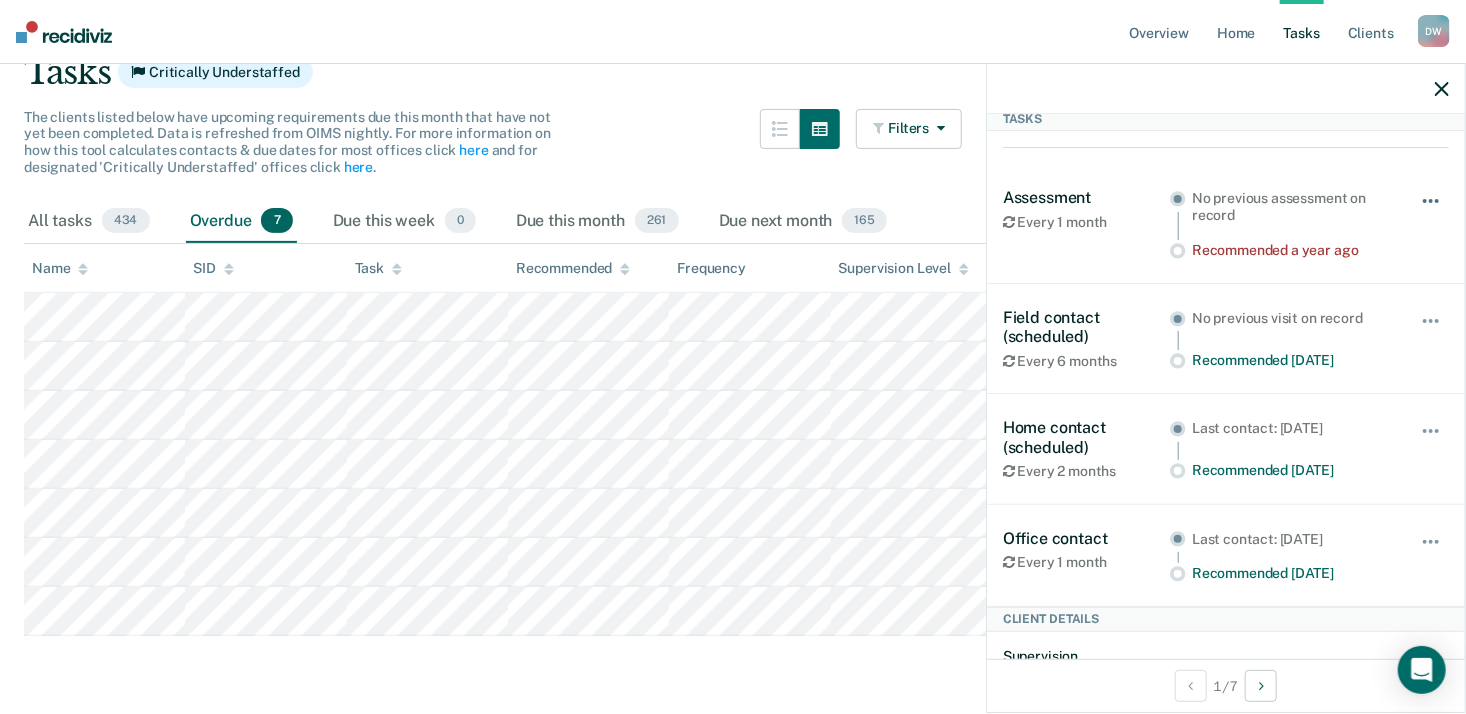 click at bounding box center [1432, 211] 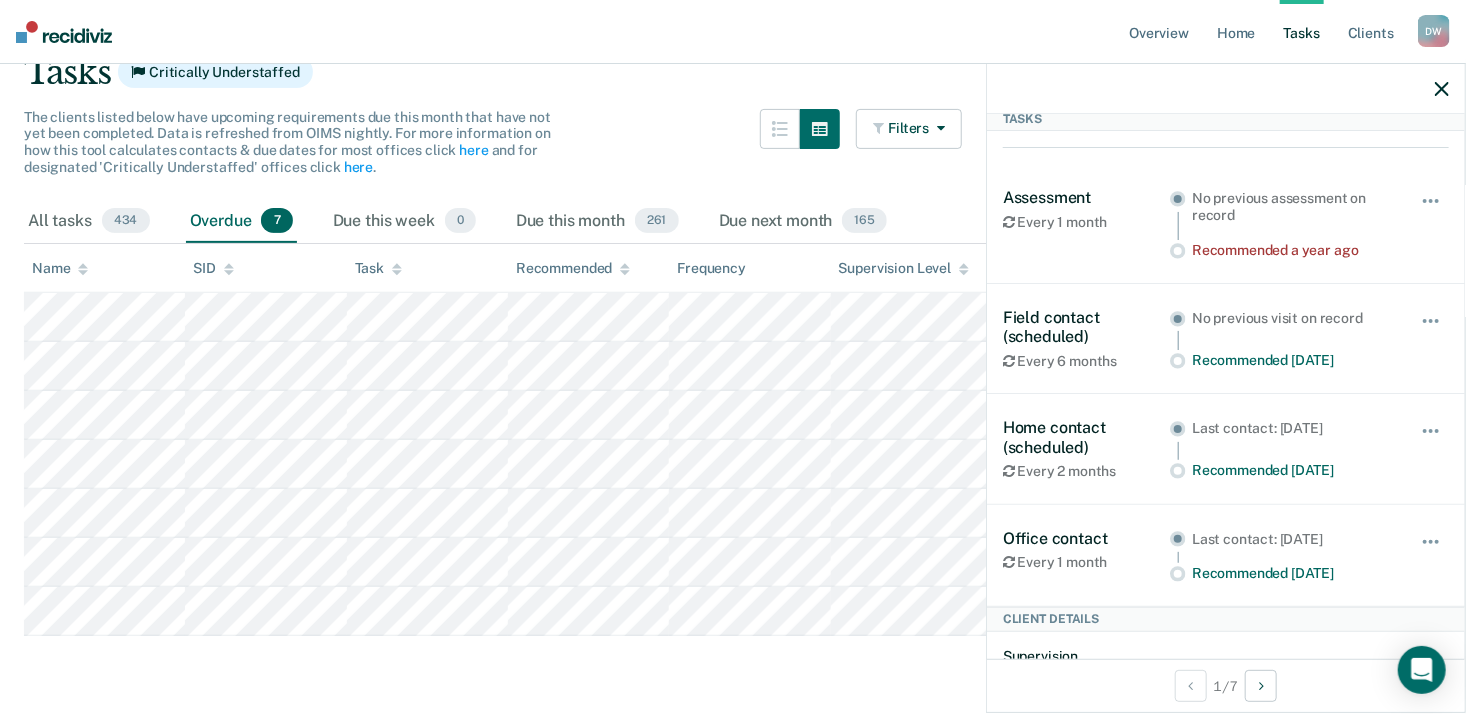 click on "Assessment   Every 1 month No previous assessment on record Recommended a year ago Hide from tasks list for... 7  days 30  days 90  days" at bounding box center (1226, 223) 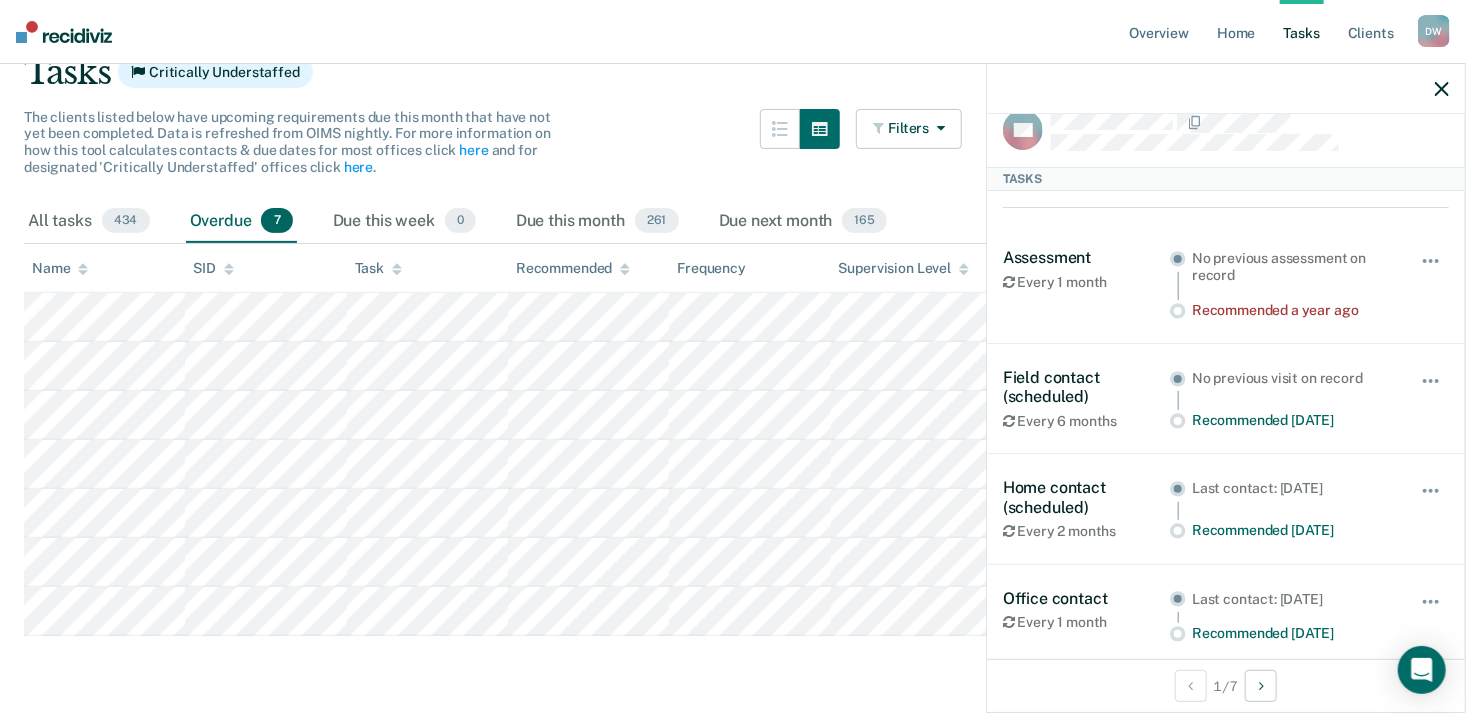 scroll, scrollTop: 0, scrollLeft: 0, axis: both 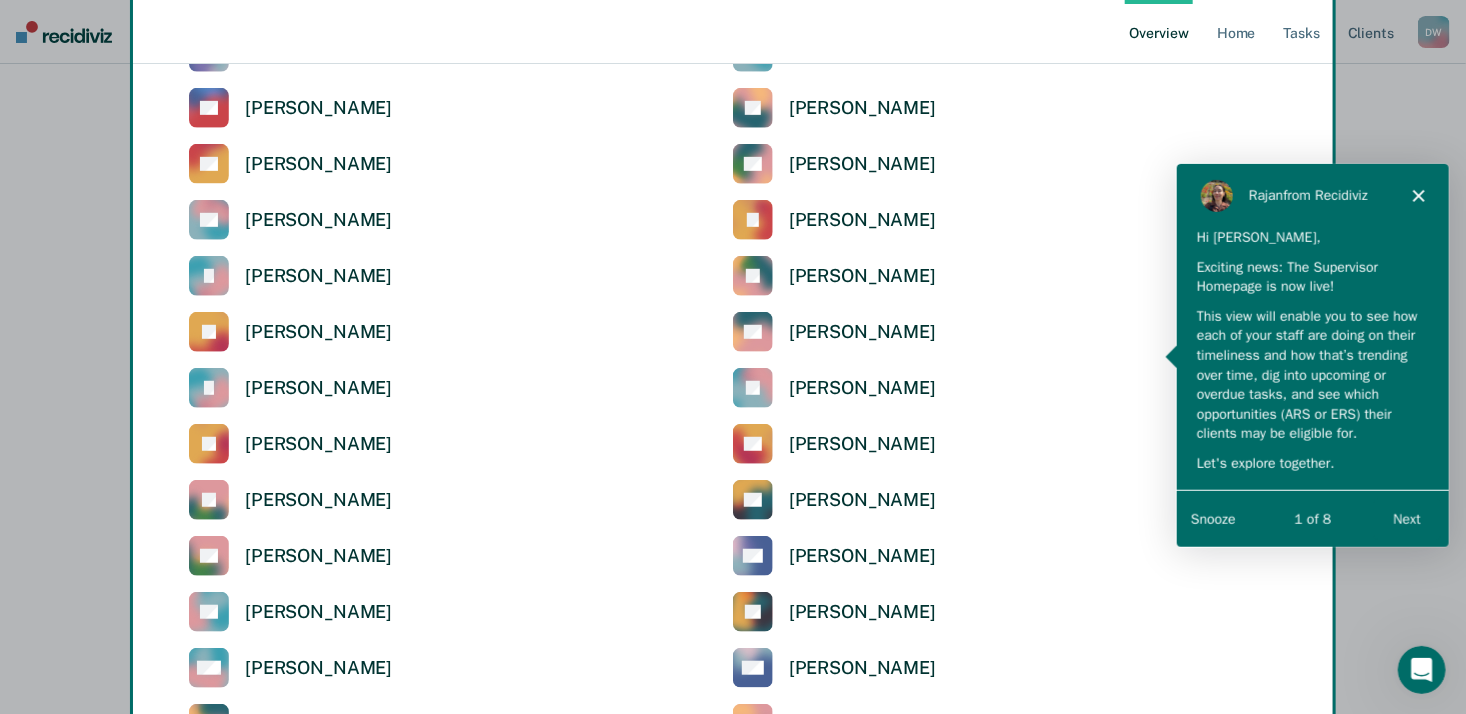 click on "Next" at bounding box center (1405, 517) 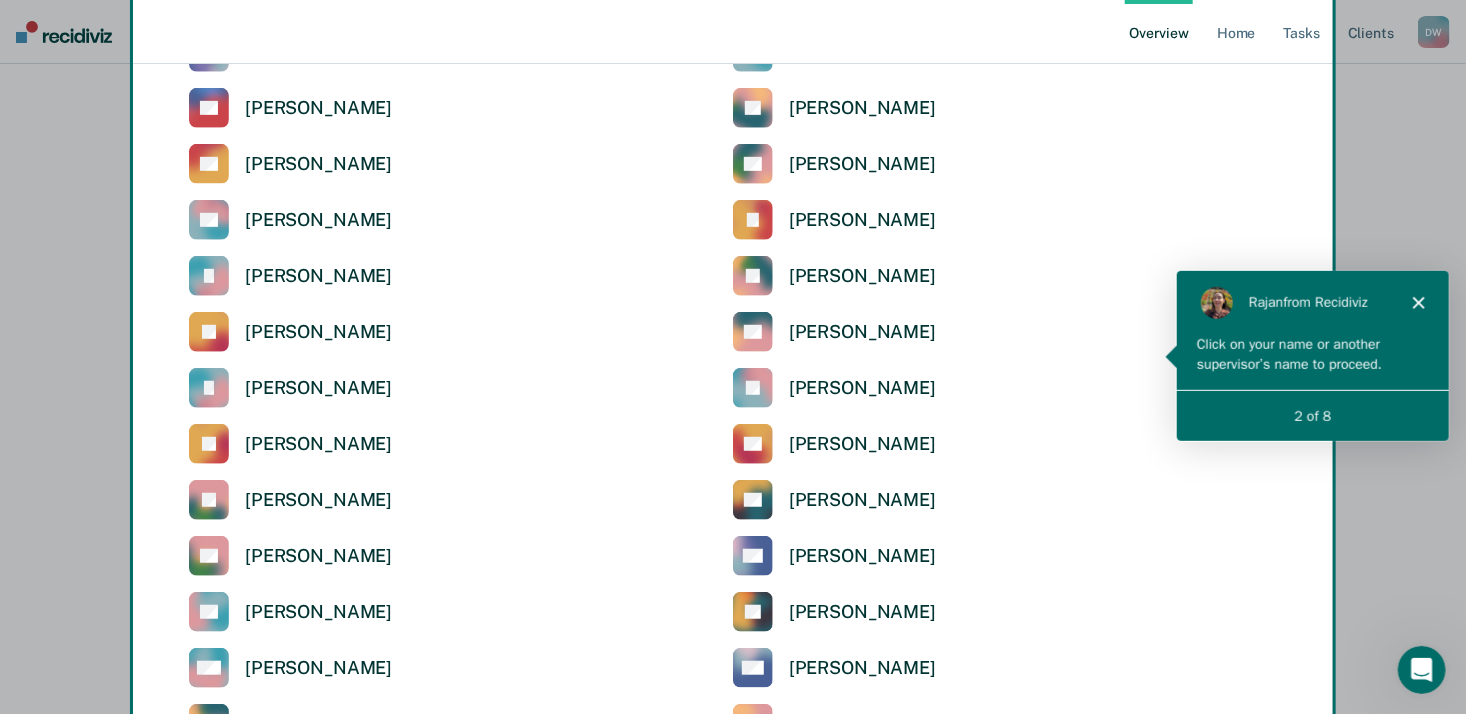 scroll, scrollTop: 0, scrollLeft: 0, axis: both 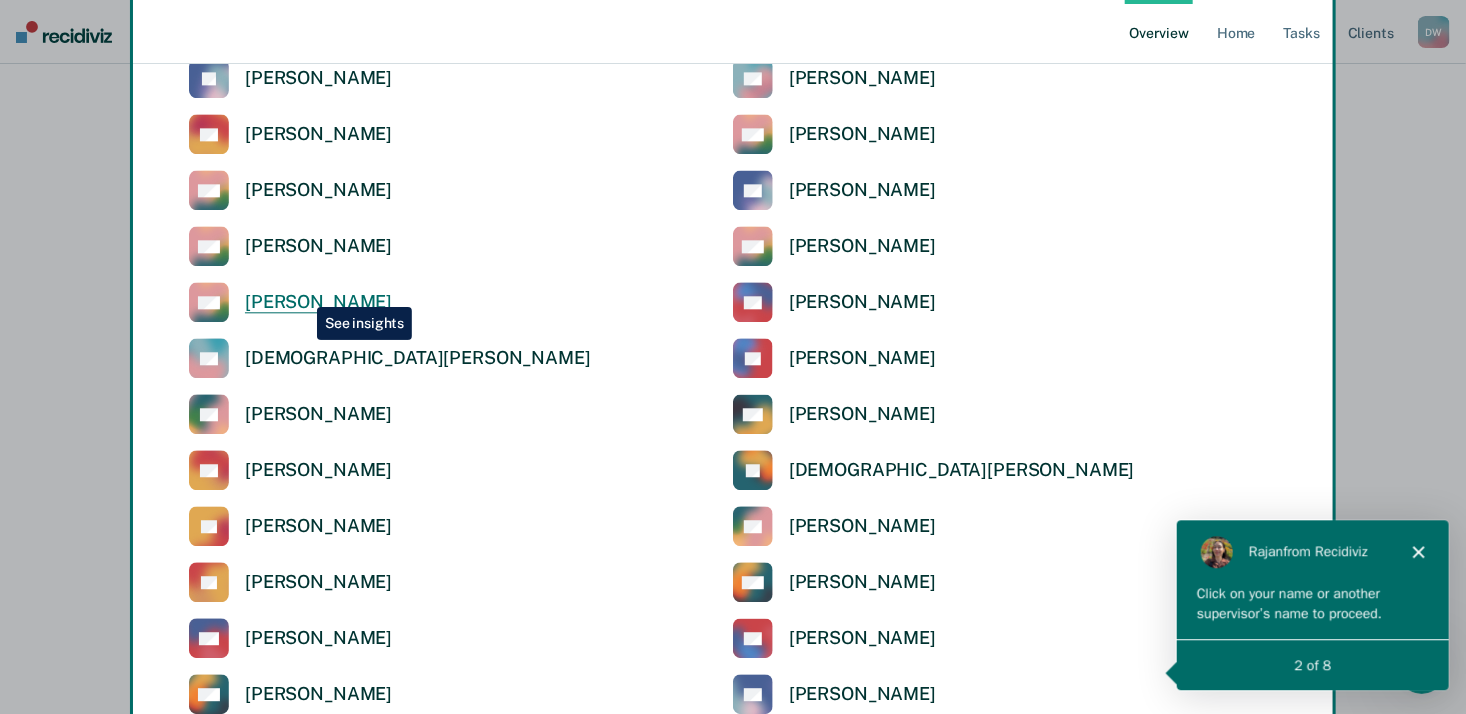 click on "[PERSON_NAME]" at bounding box center (318, 302) 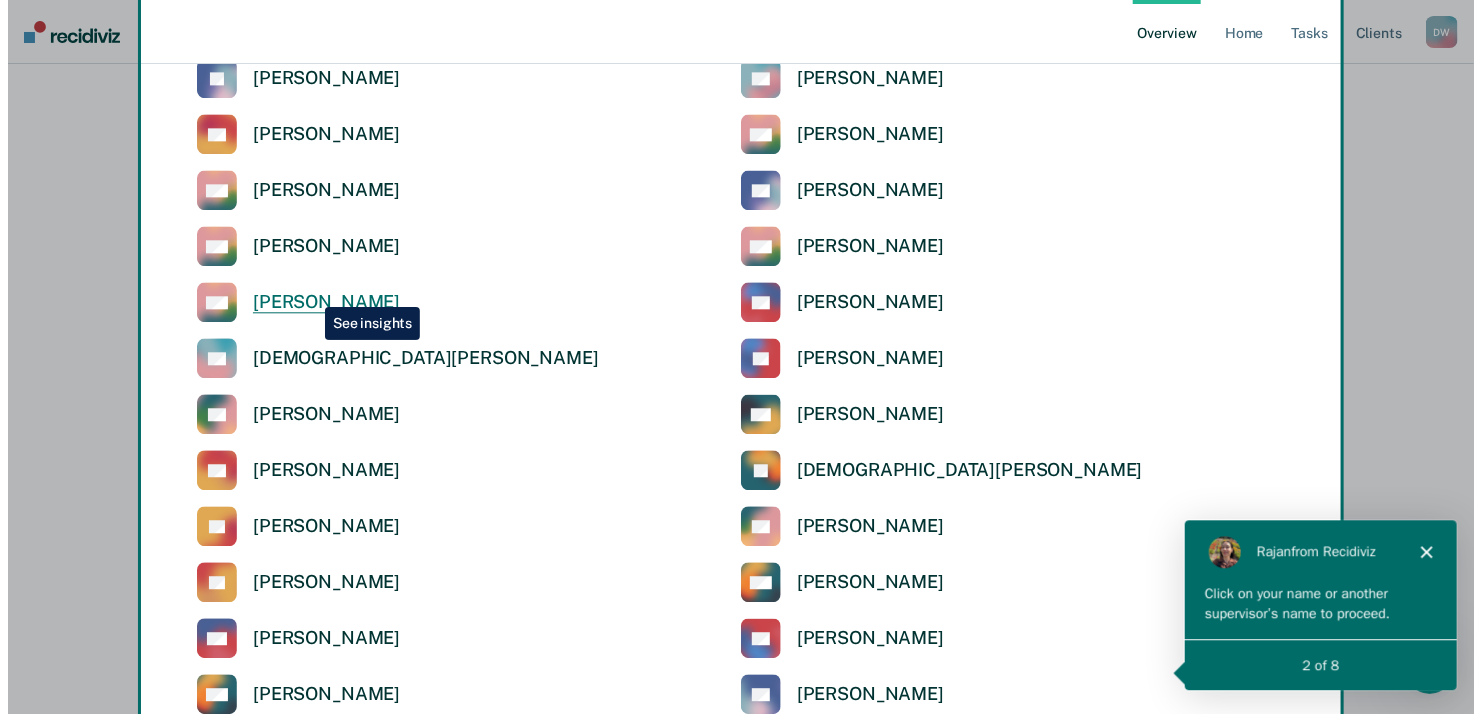 scroll, scrollTop: 0, scrollLeft: 0, axis: both 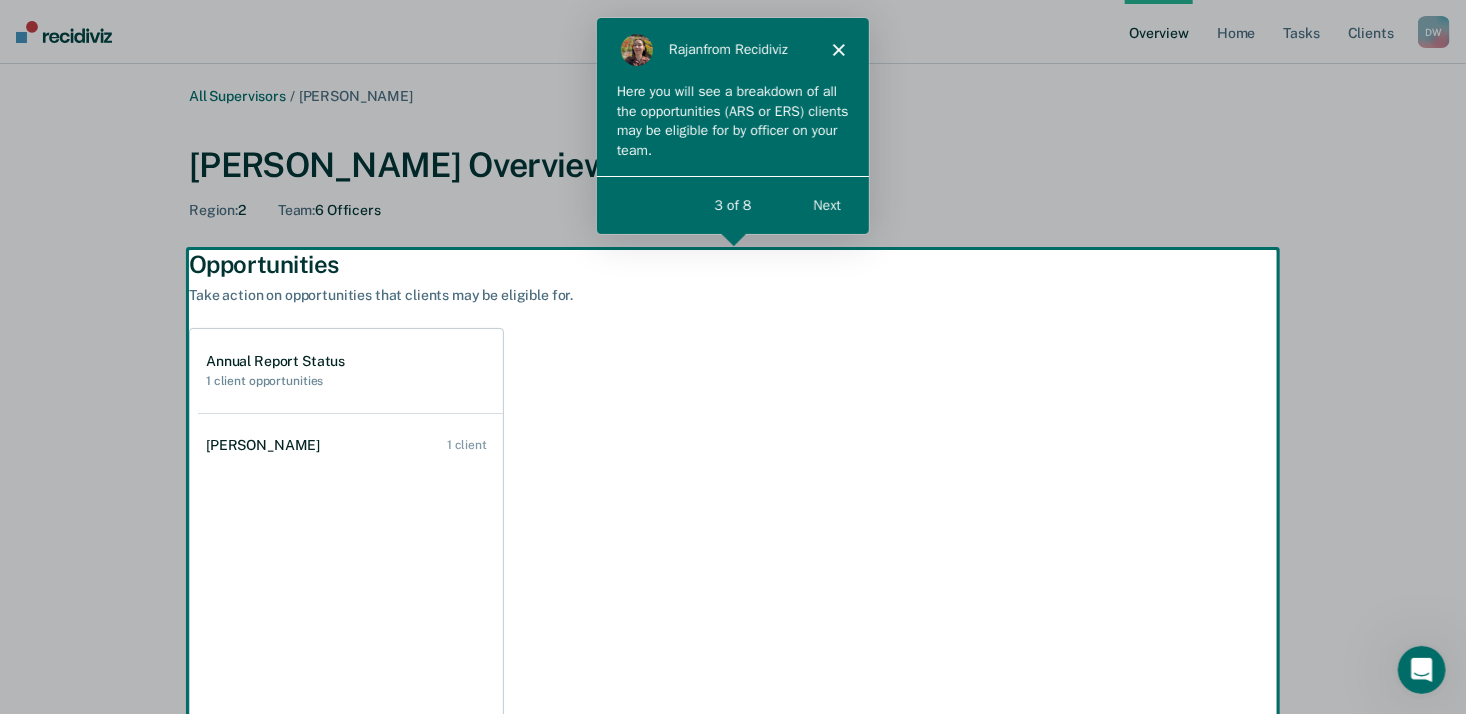 click on "Next" at bounding box center (826, 204) 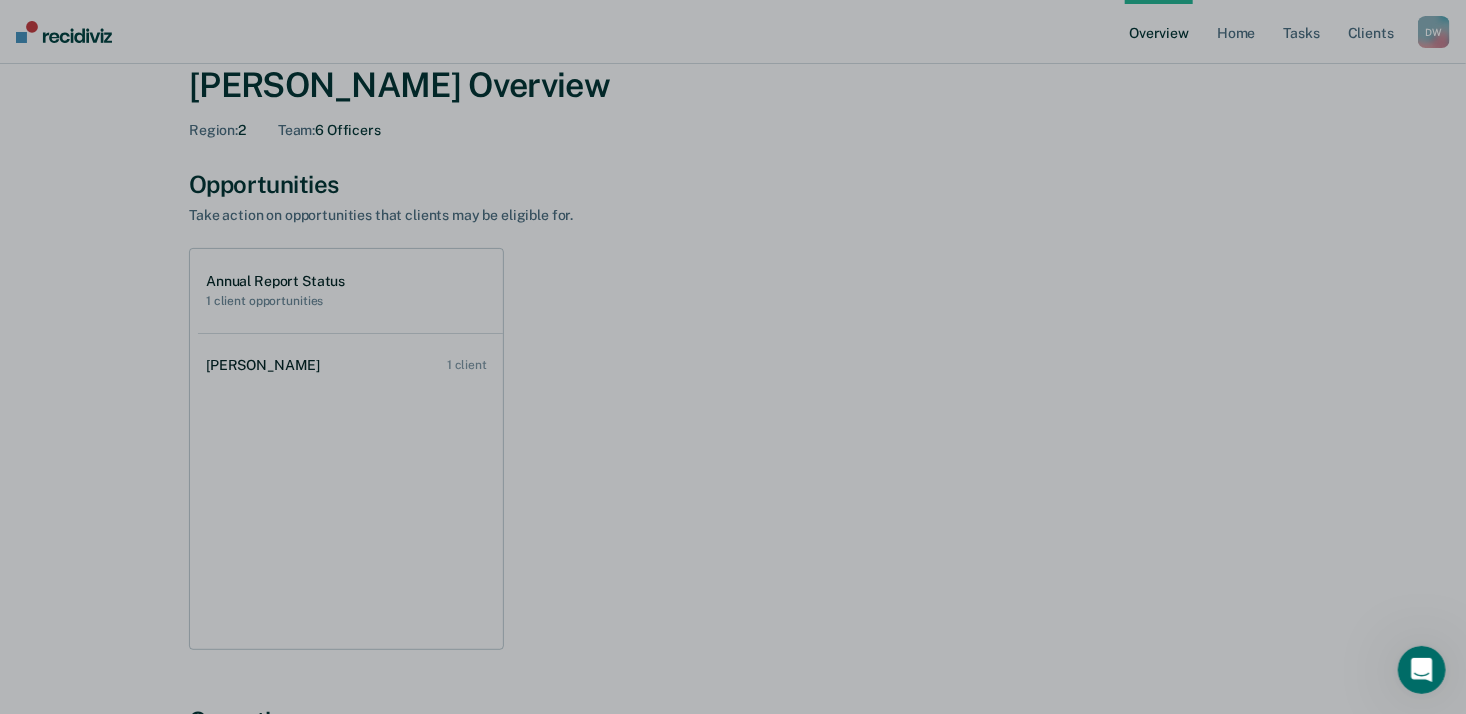 scroll, scrollTop: 0, scrollLeft: 0, axis: both 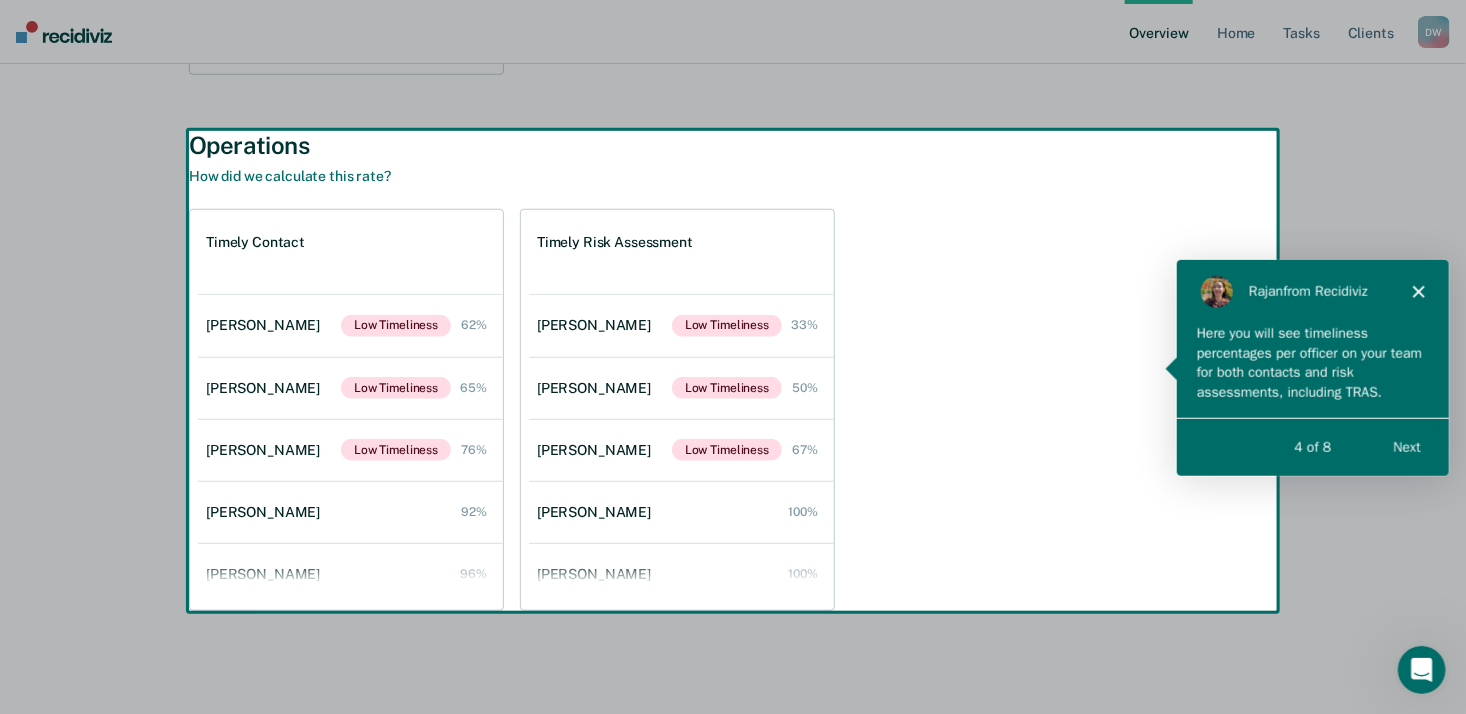 click on "Next" at bounding box center (1405, 446) 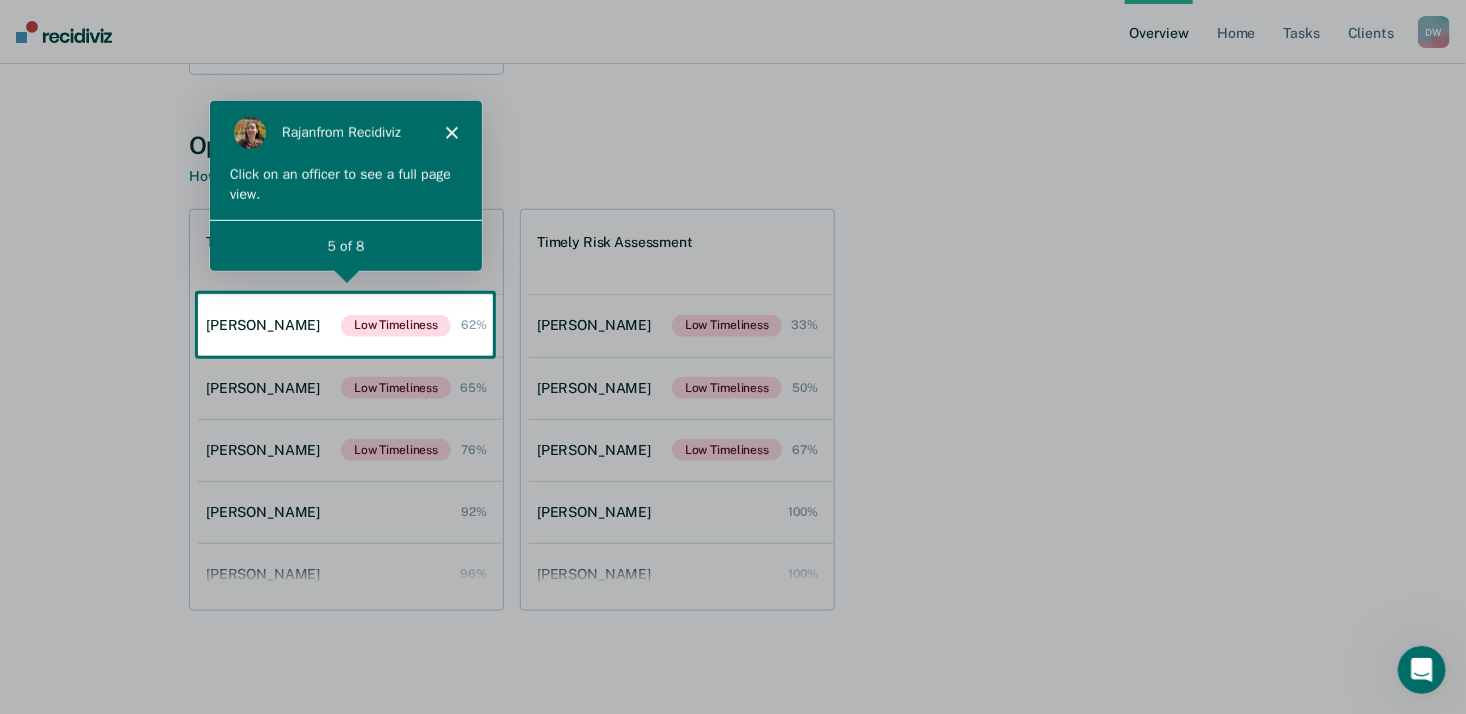 scroll, scrollTop: 0, scrollLeft: 0, axis: both 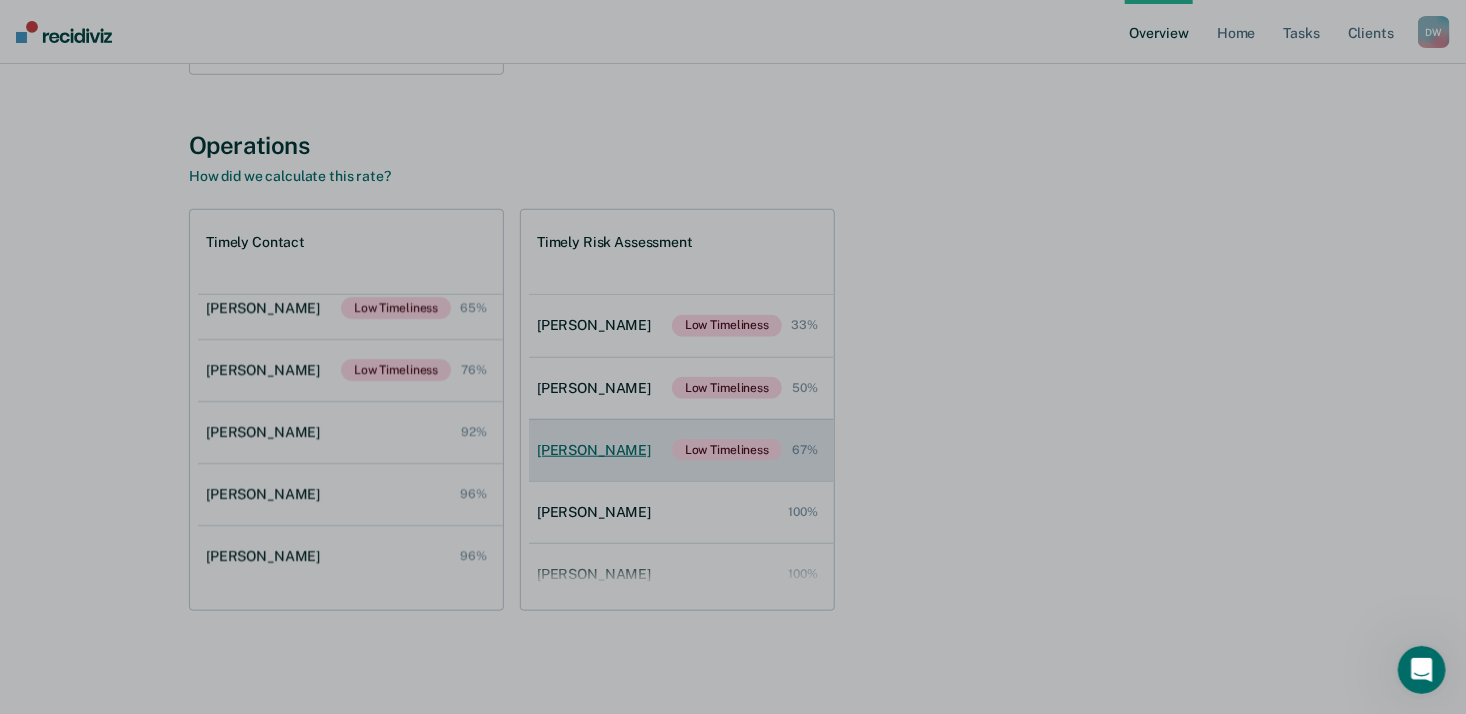 click on "Laneita Doss" at bounding box center (598, 450) 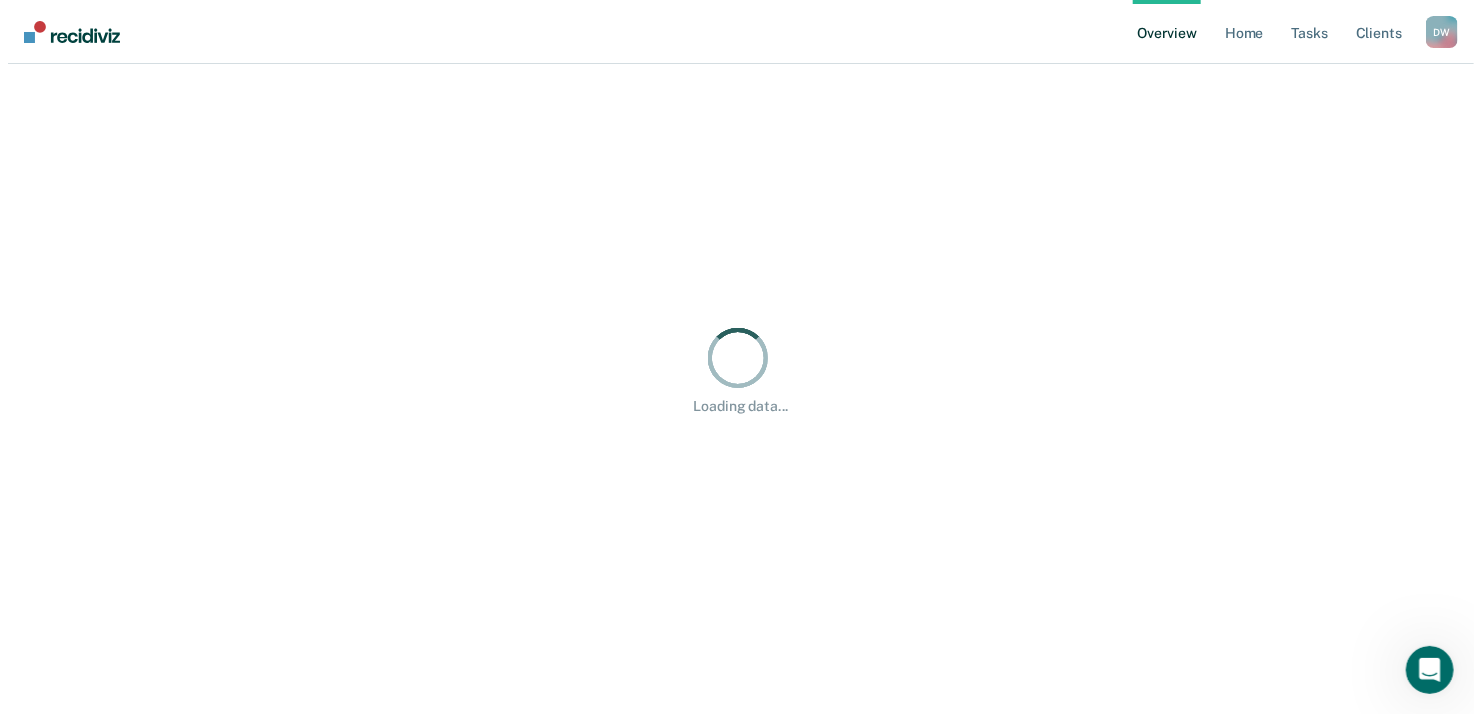 scroll, scrollTop: 0, scrollLeft: 0, axis: both 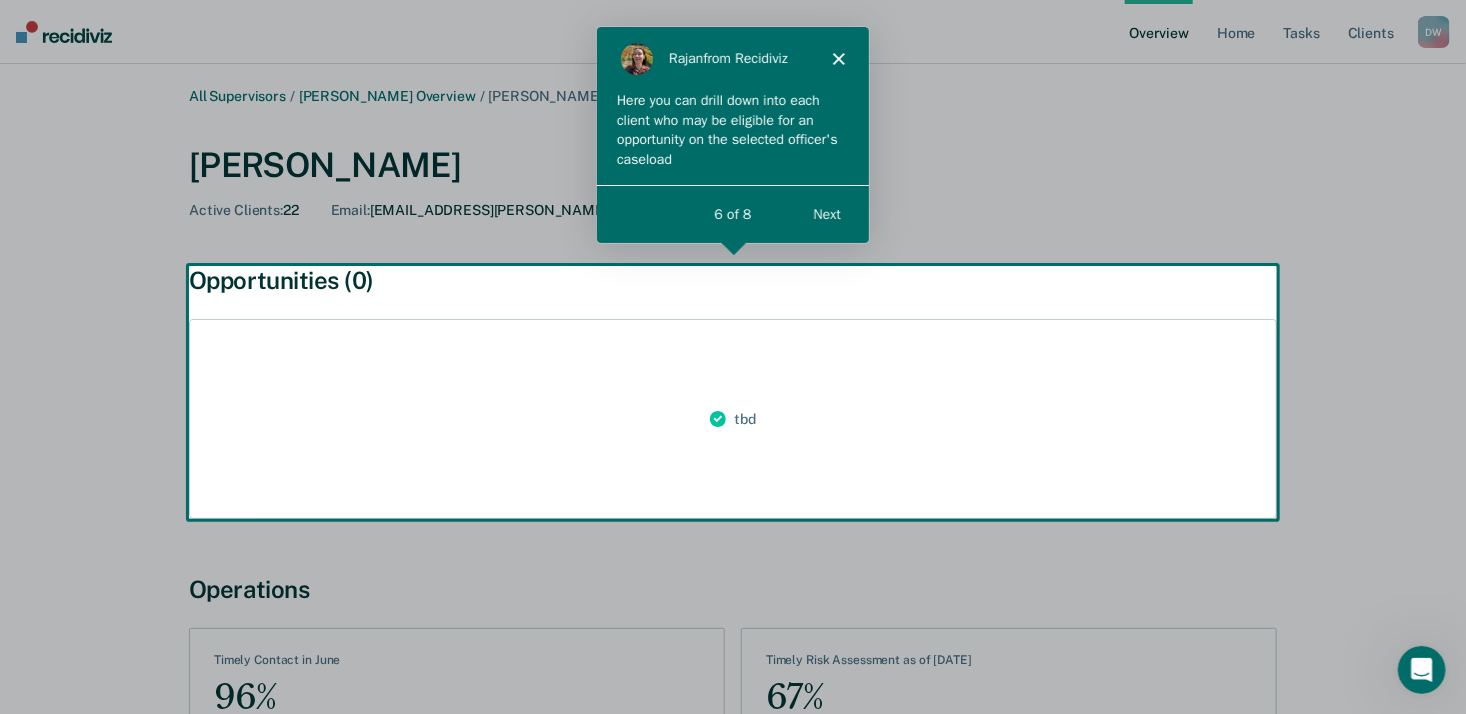 click on "Next" at bounding box center (826, 212) 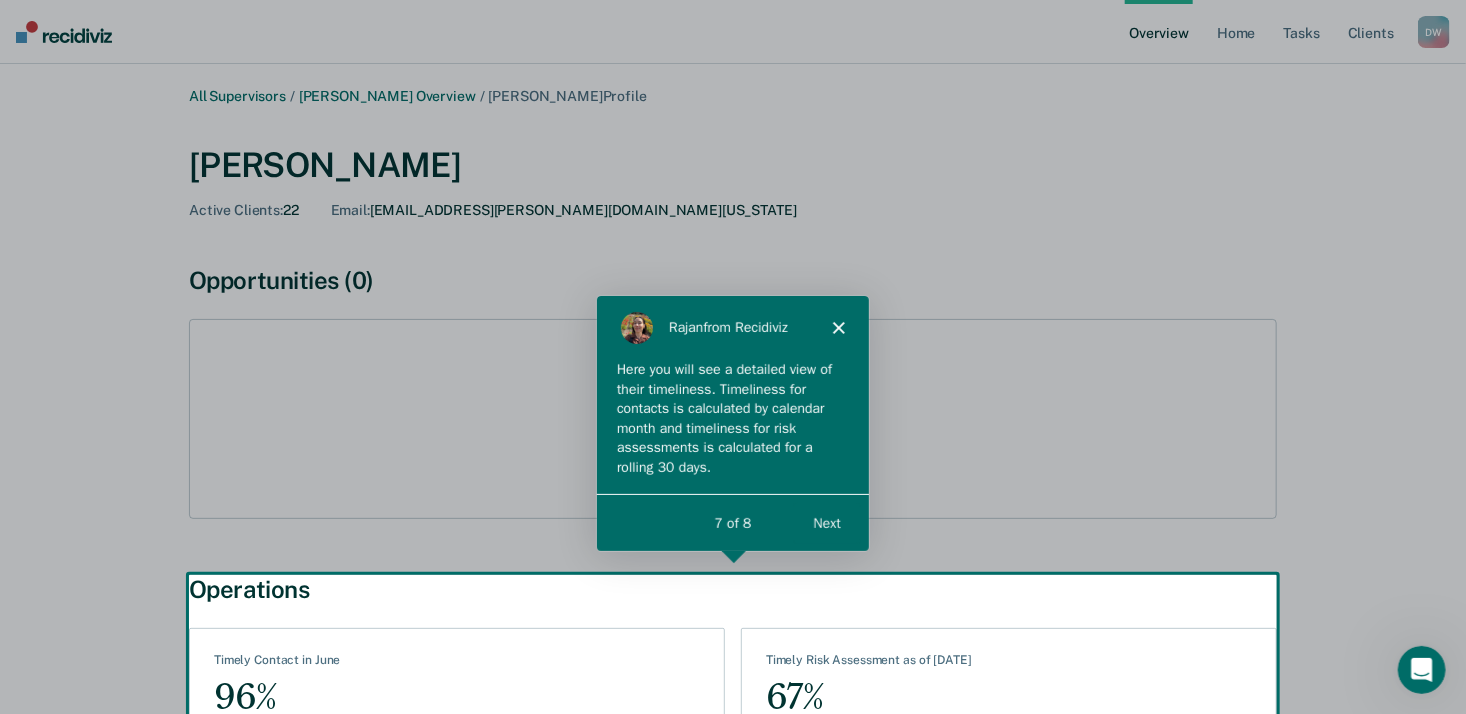 scroll, scrollTop: 0, scrollLeft: 0, axis: both 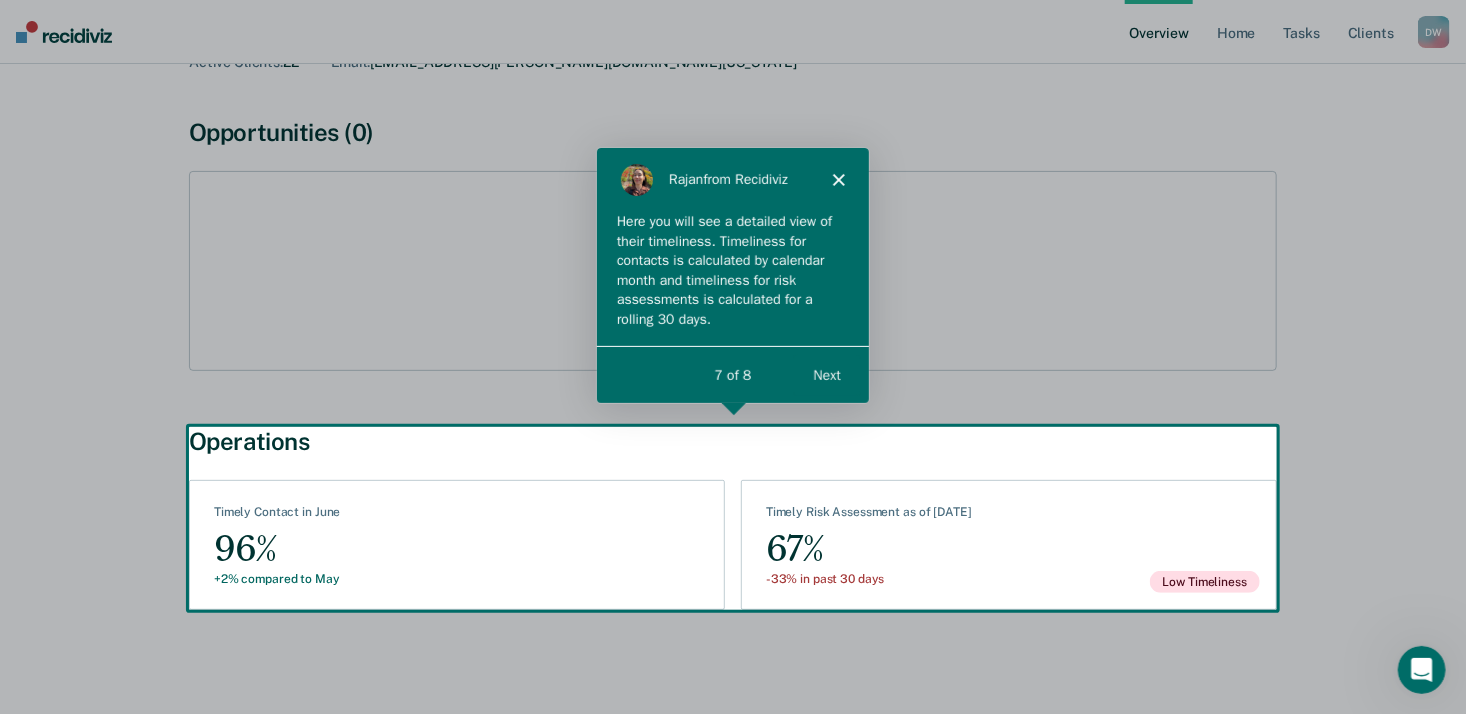 click on "Next" at bounding box center [826, 374] 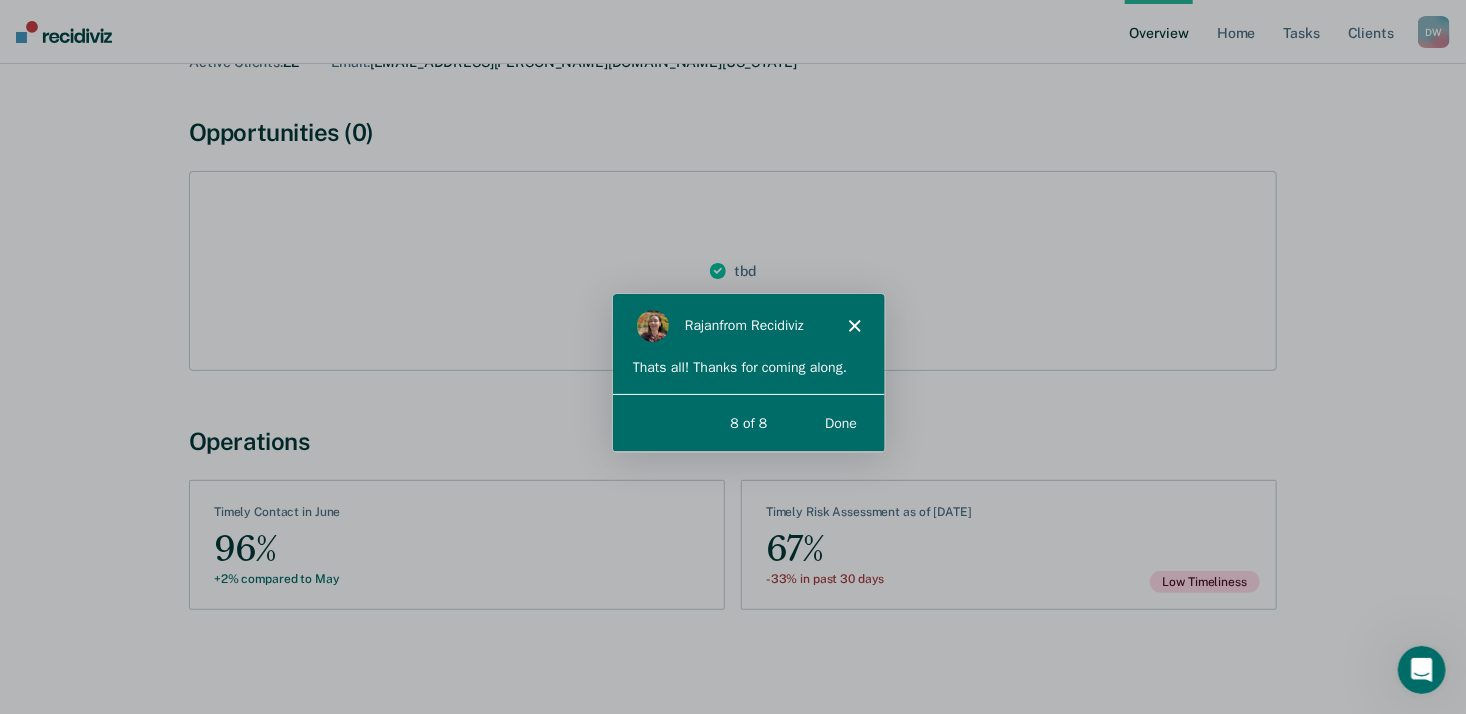 scroll, scrollTop: 0, scrollLeft: 0, axis: both 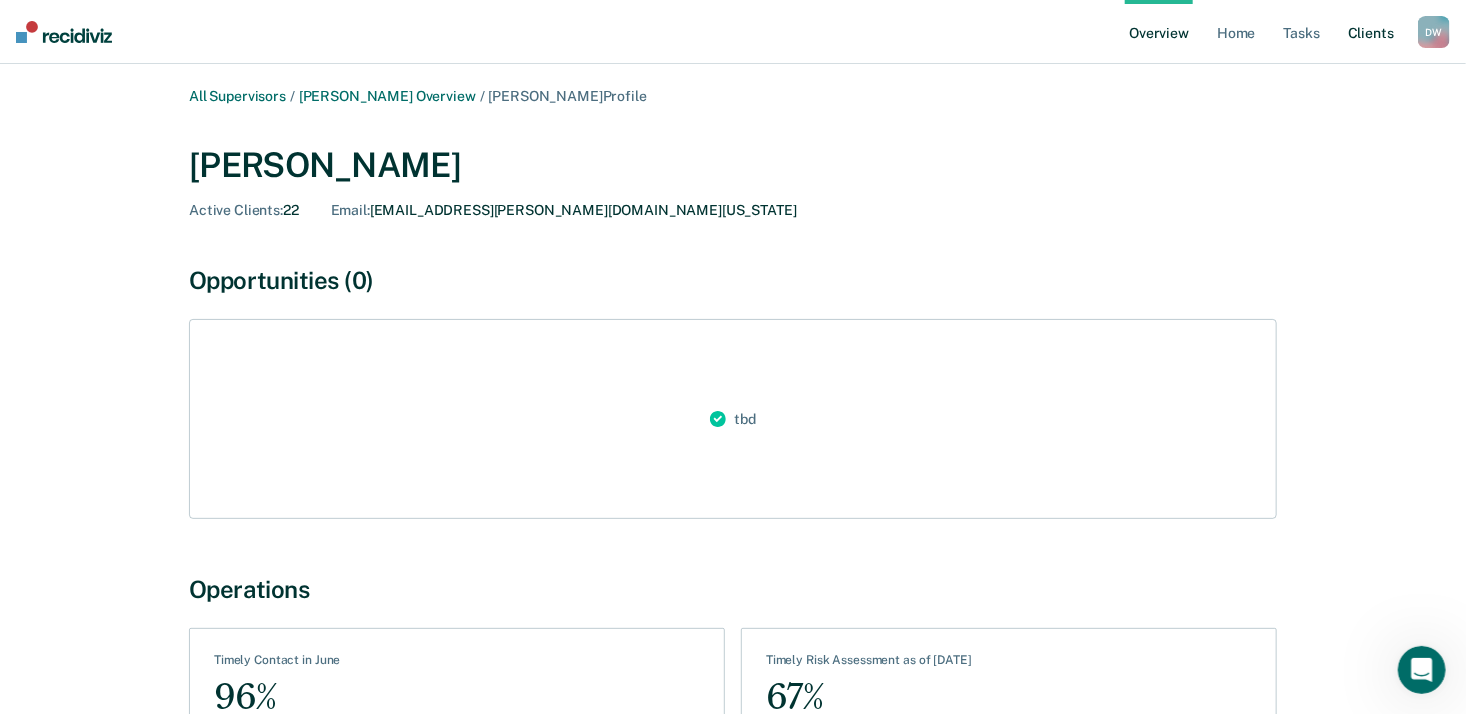 click on "Client s" at bounding box center [1371, 32] 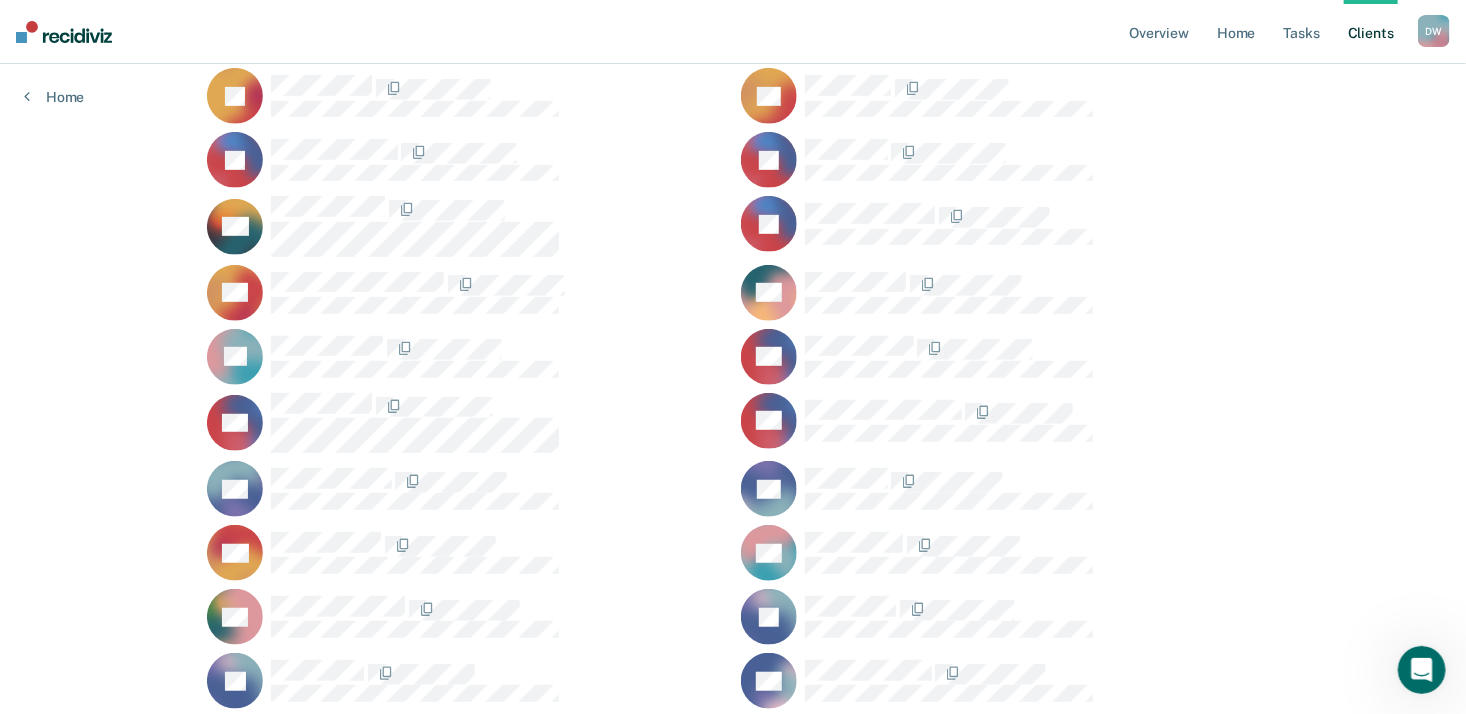 scroll, scrollTop: 0, scrollLeft: 0, axis: both 